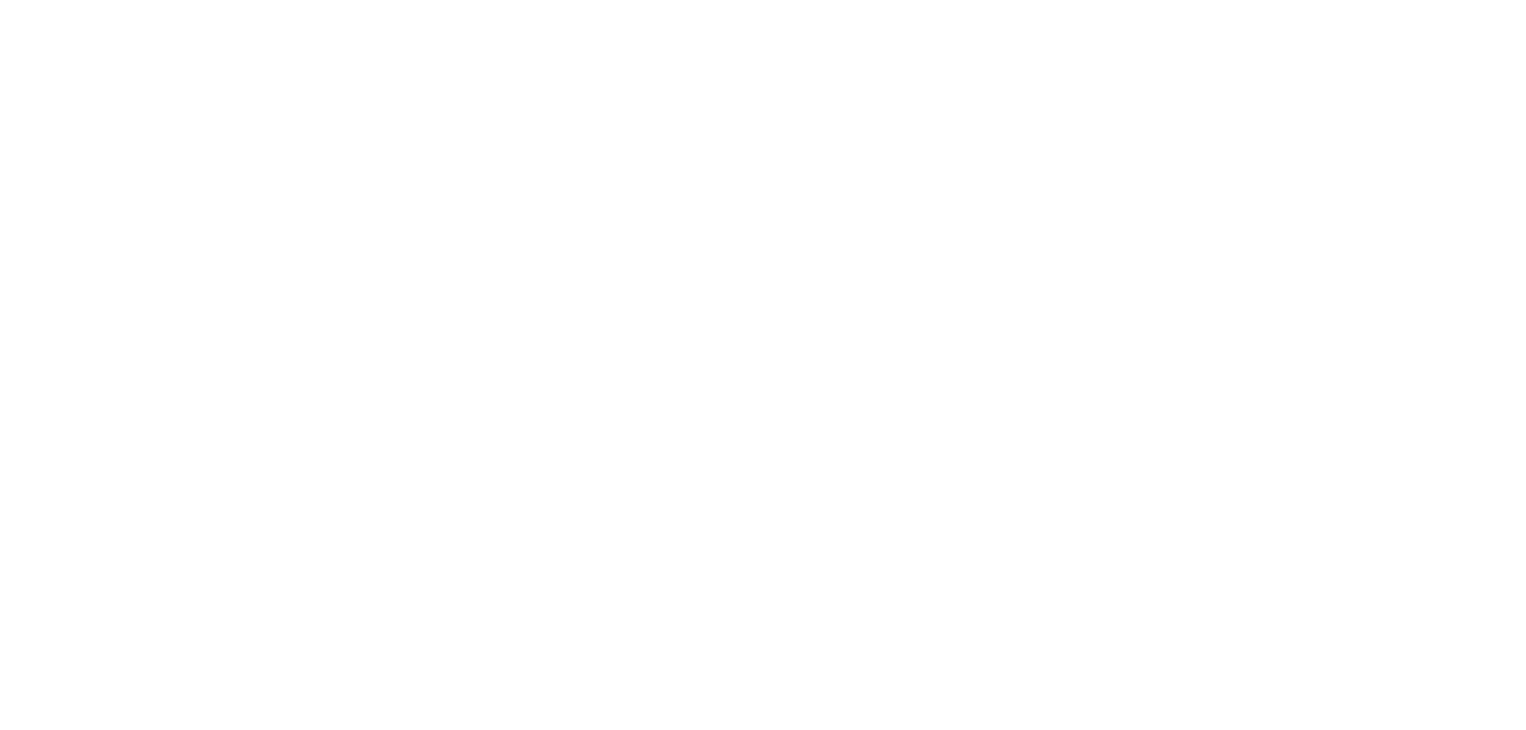 scroll, scrollTop: 0, scrollLeft: 0, axis: both 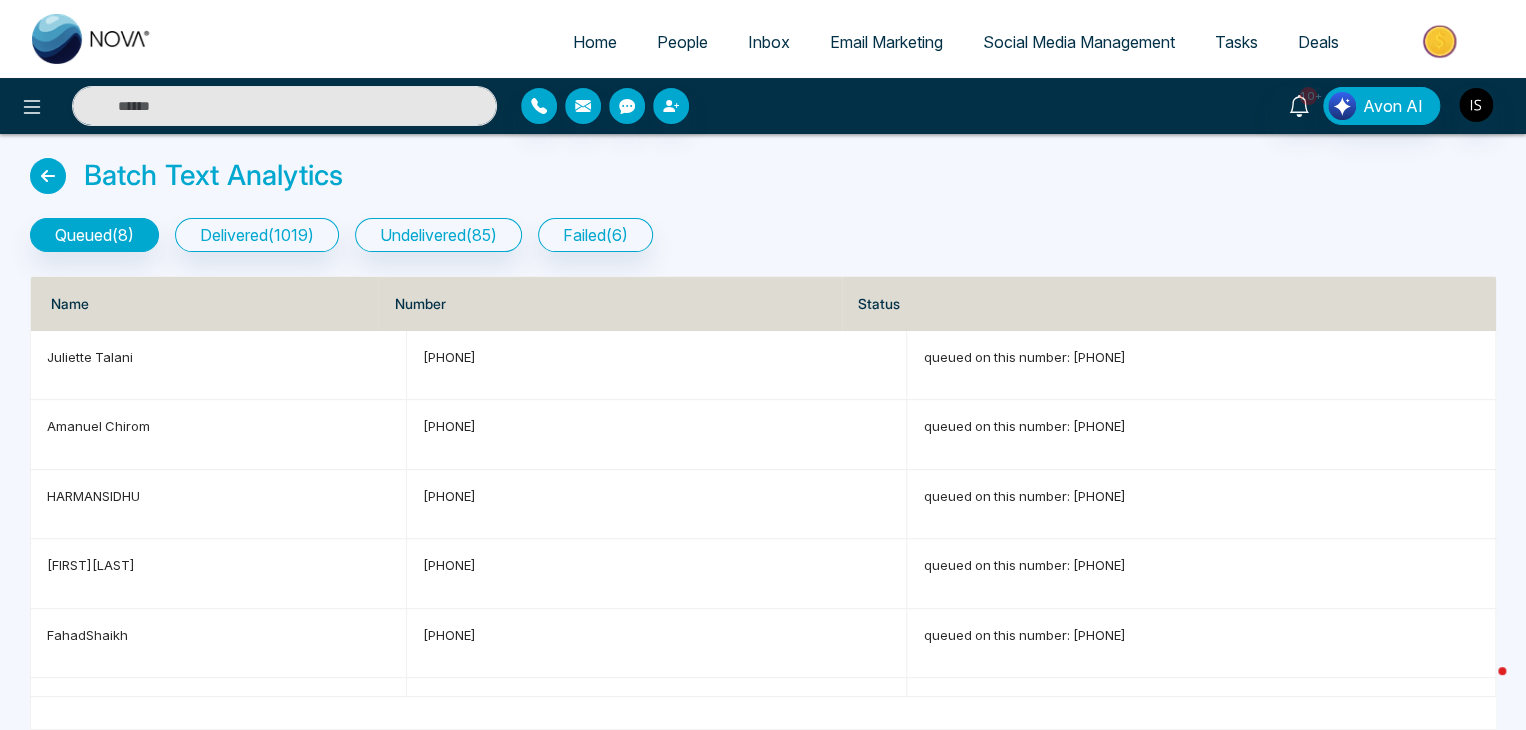 click on "Home People Inbox Email Marketing Social Media Management Tasks Deals" at bounding box center [843, 43] 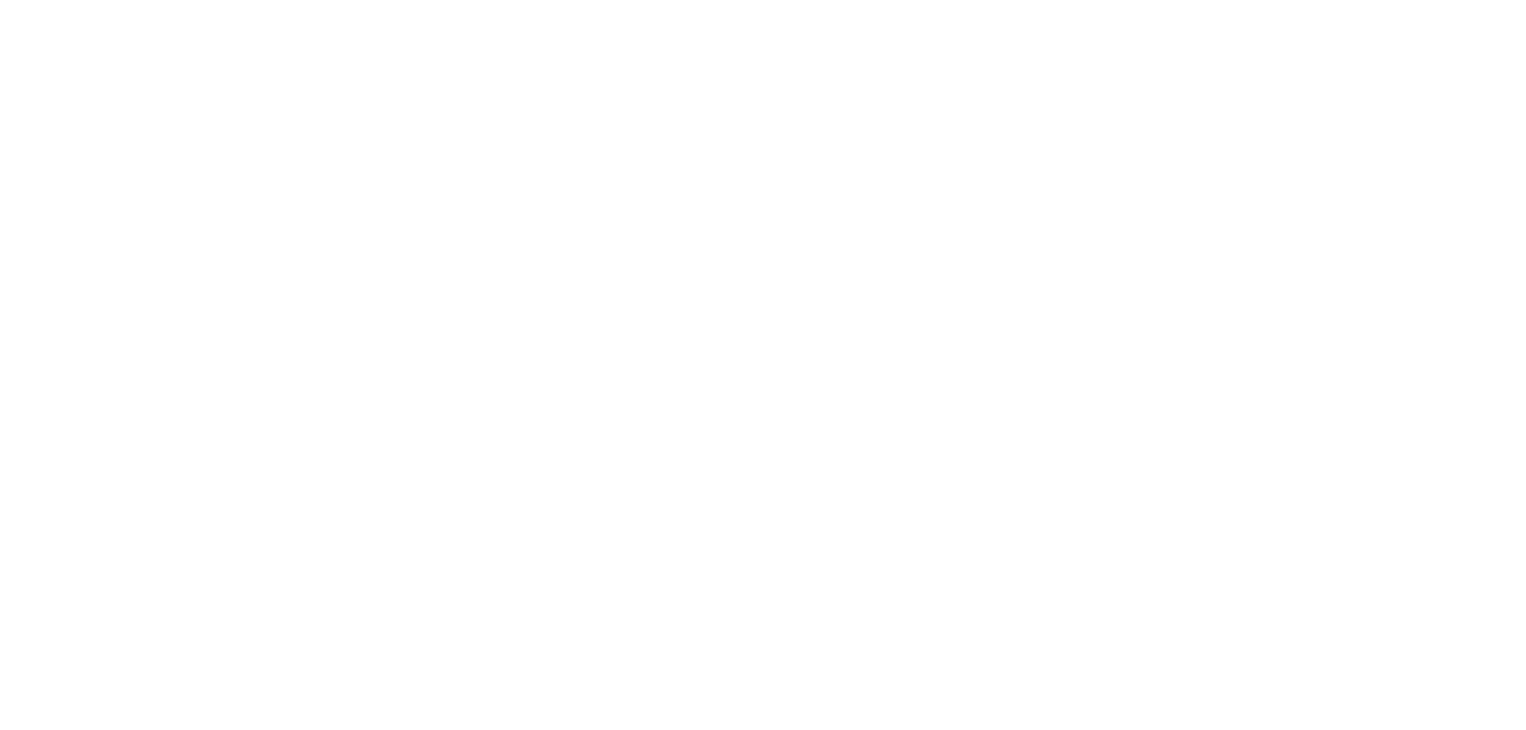 scroll, scrollTop: 0, scrollLeft: 0, axis: both 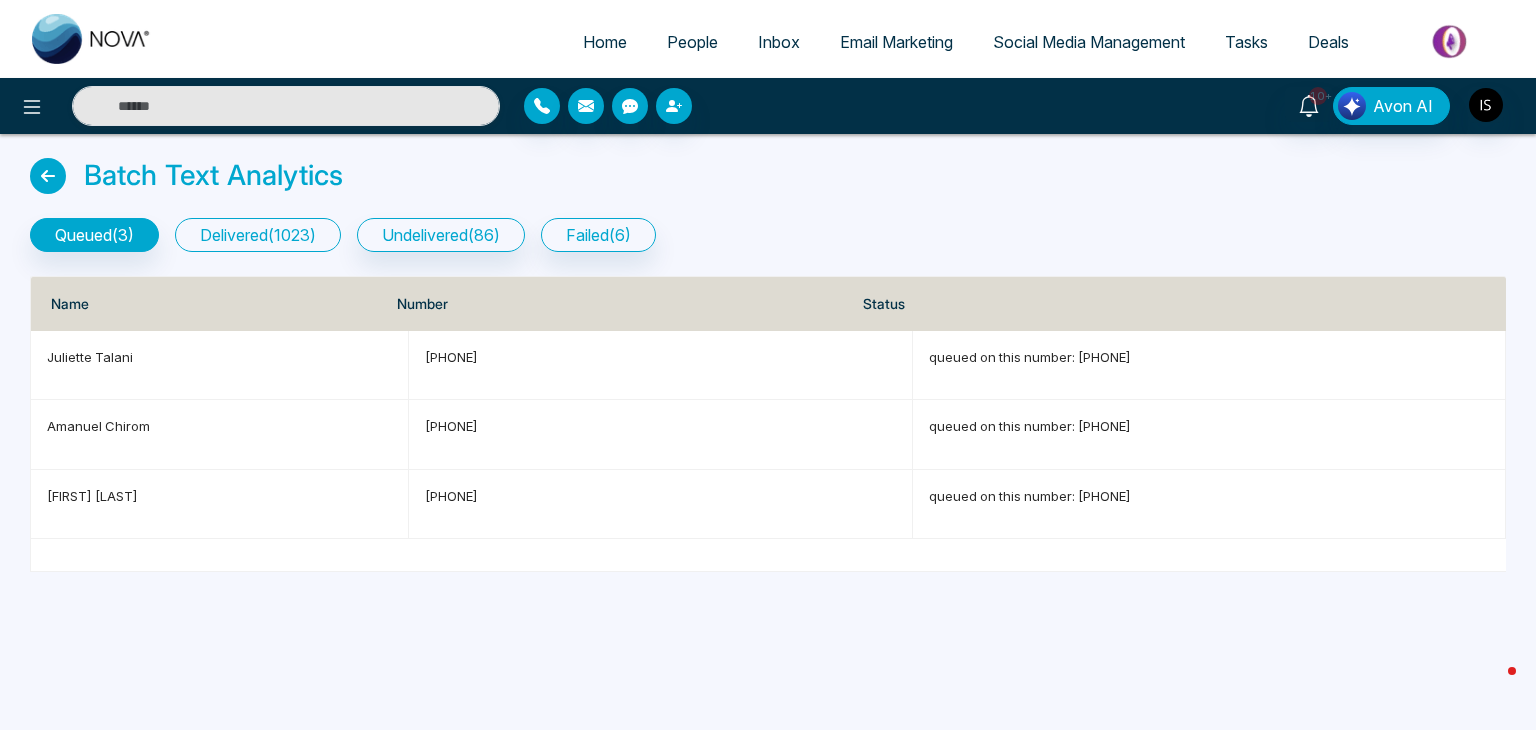 click on "delivered  ( 1023 )" at bounding box center (258, 235) 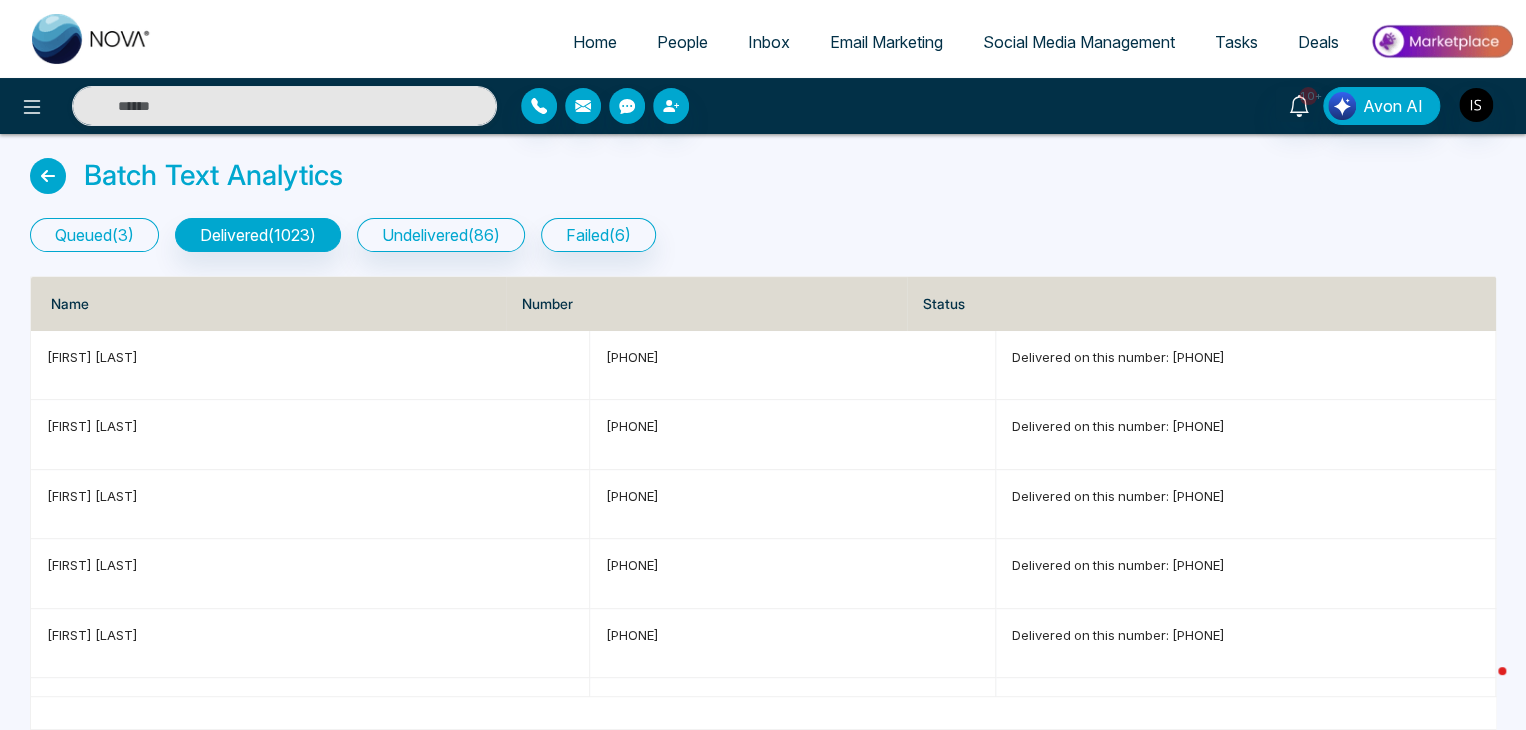 click on "queued  ( 3 )" at bounding box center [94, 235] 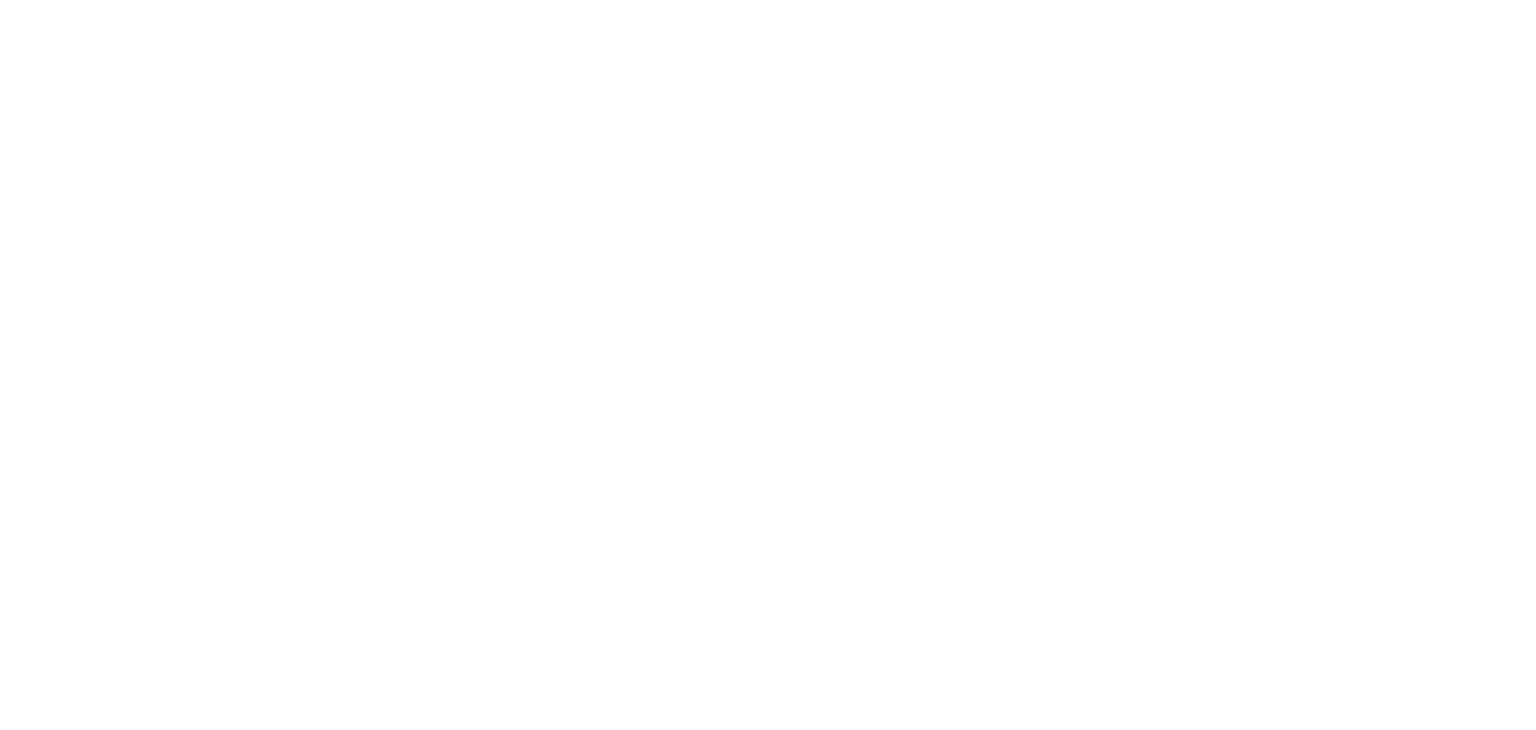scroll, scrollTop: 0, scrollLeft: 0, axis: both 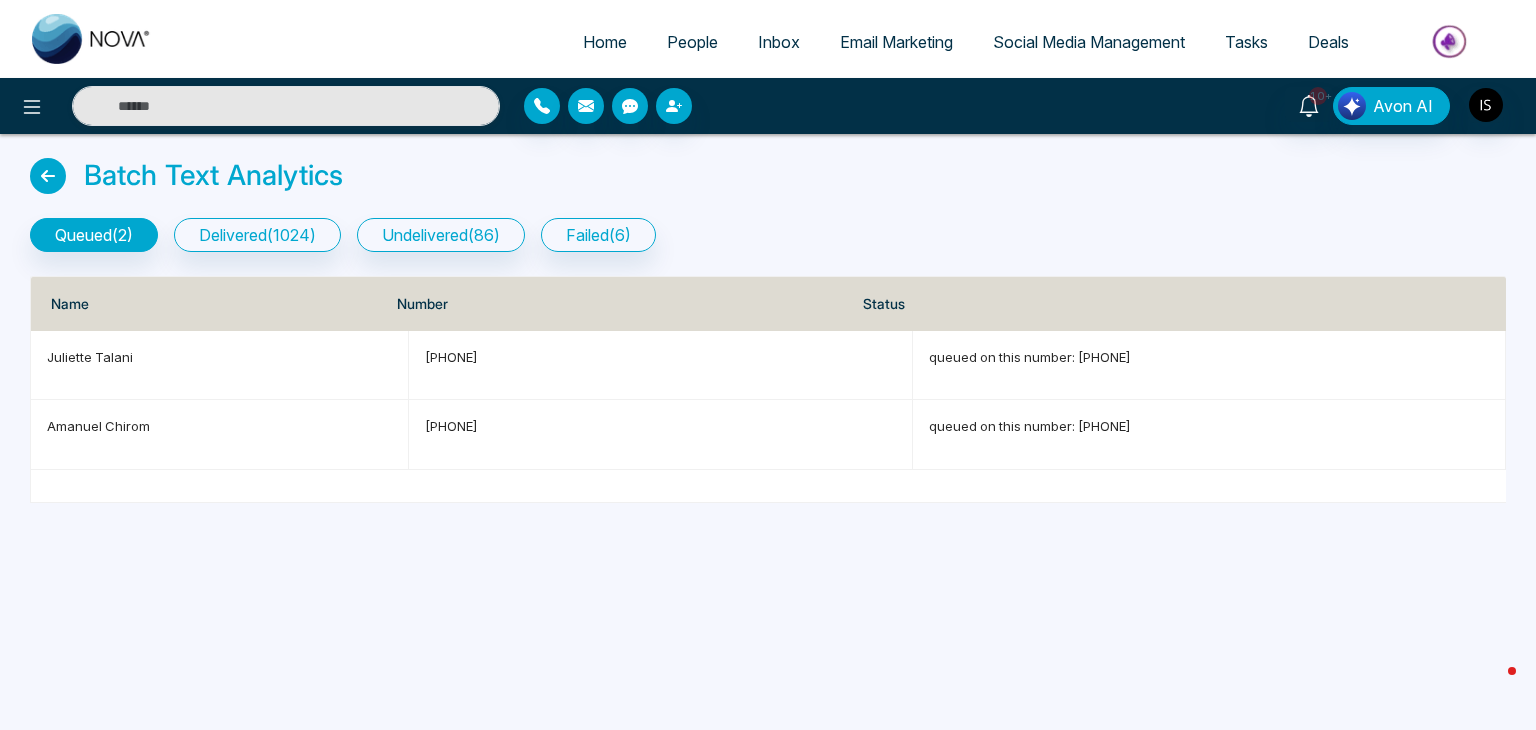 click on "People" at bounding box center [692, 42] 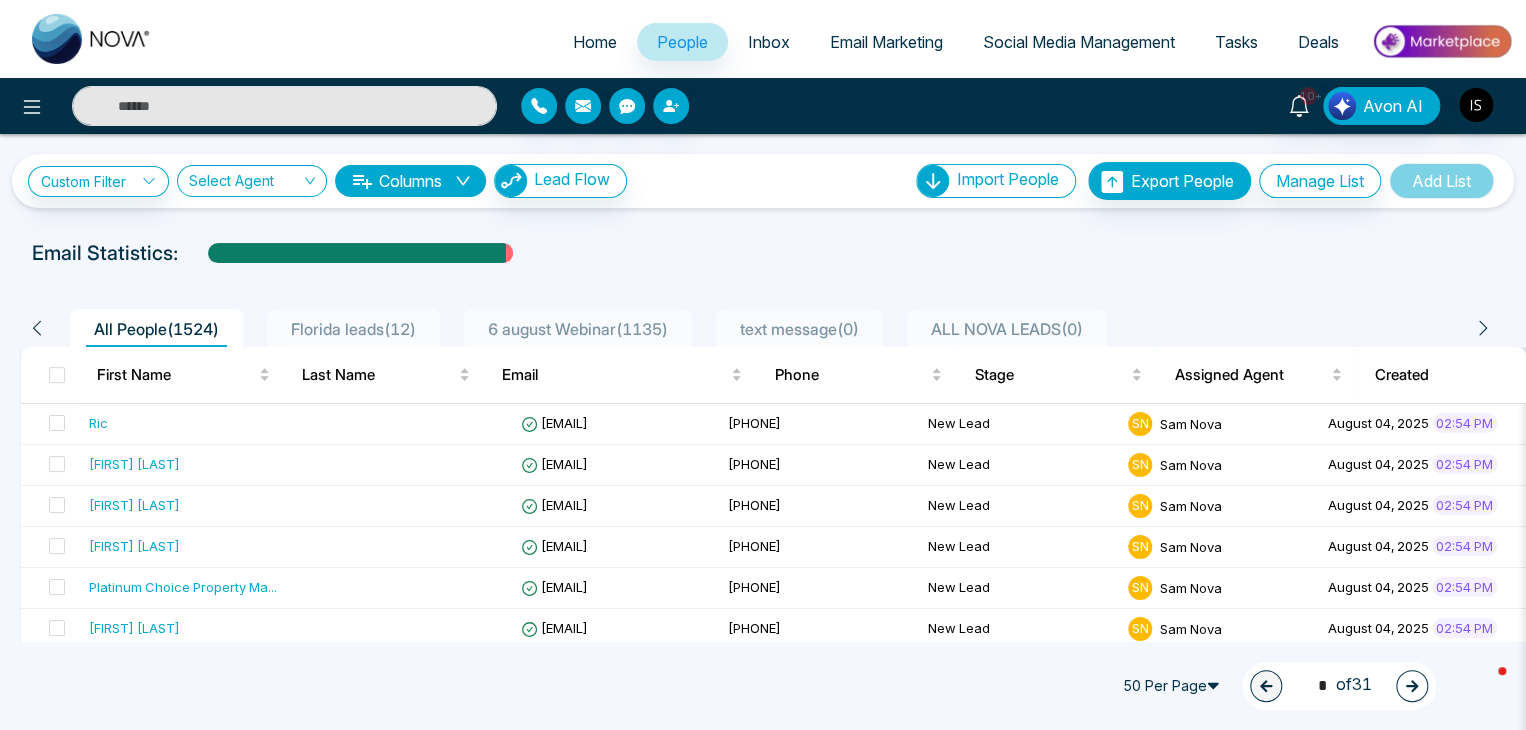 click on "Home" at bounding box center (595, 42) 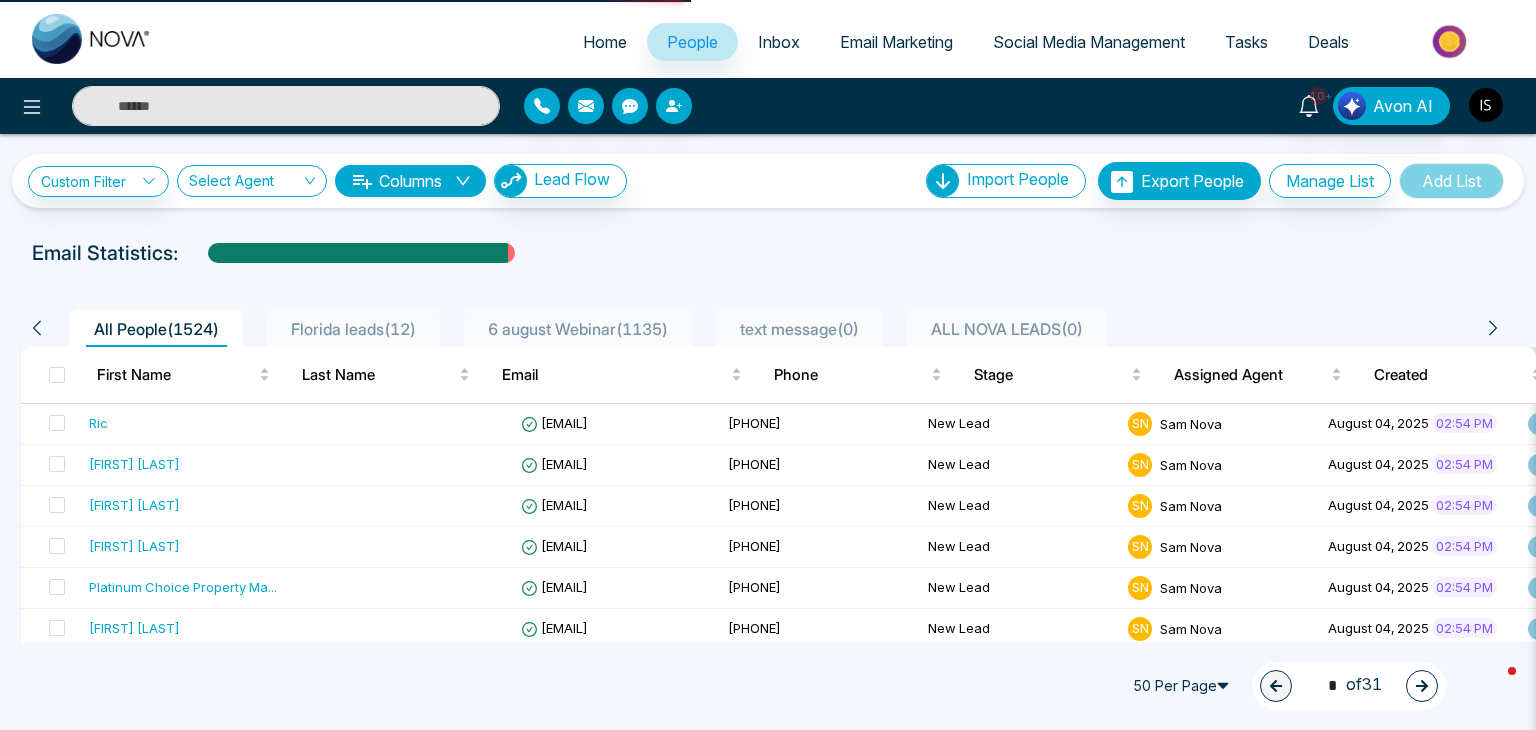 select on "*" 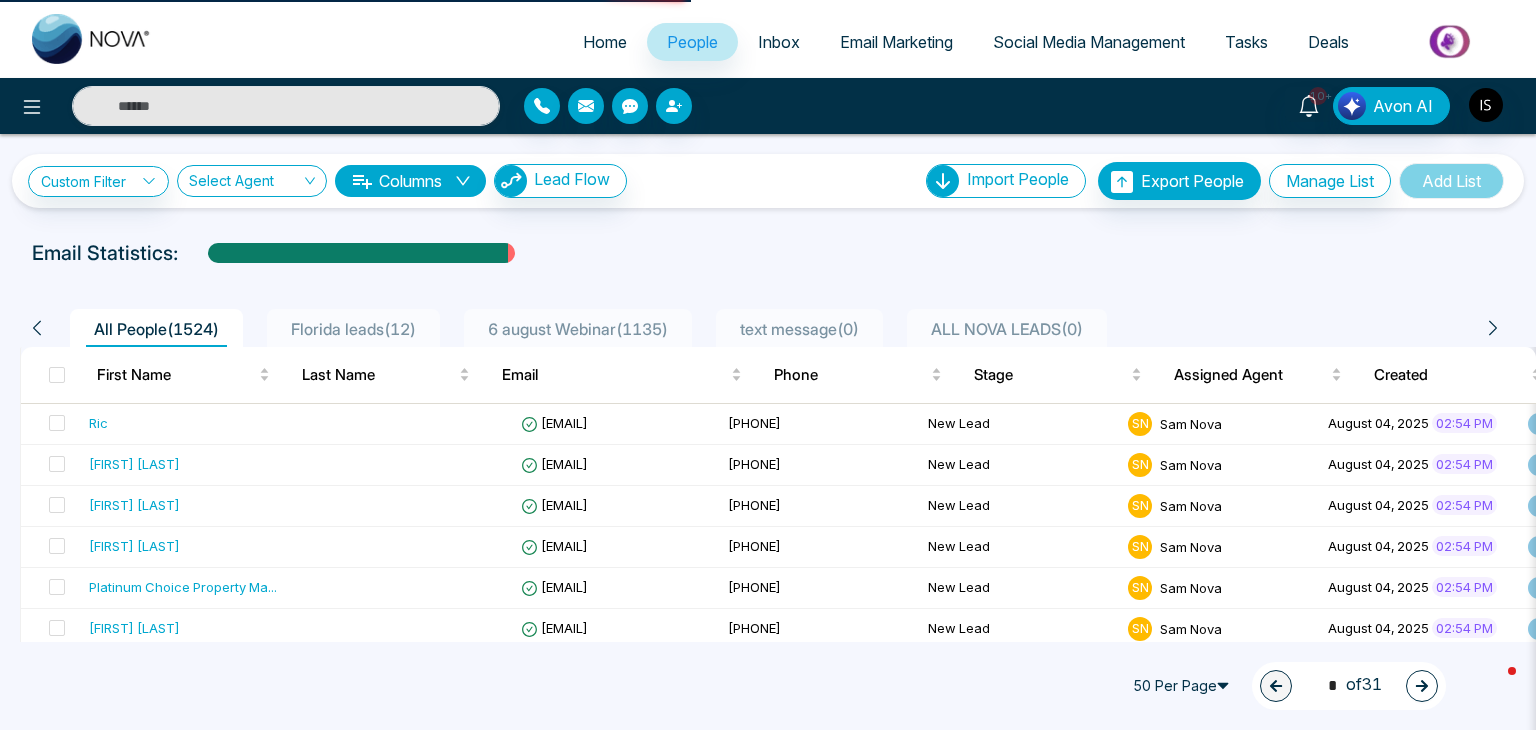 select on "*" 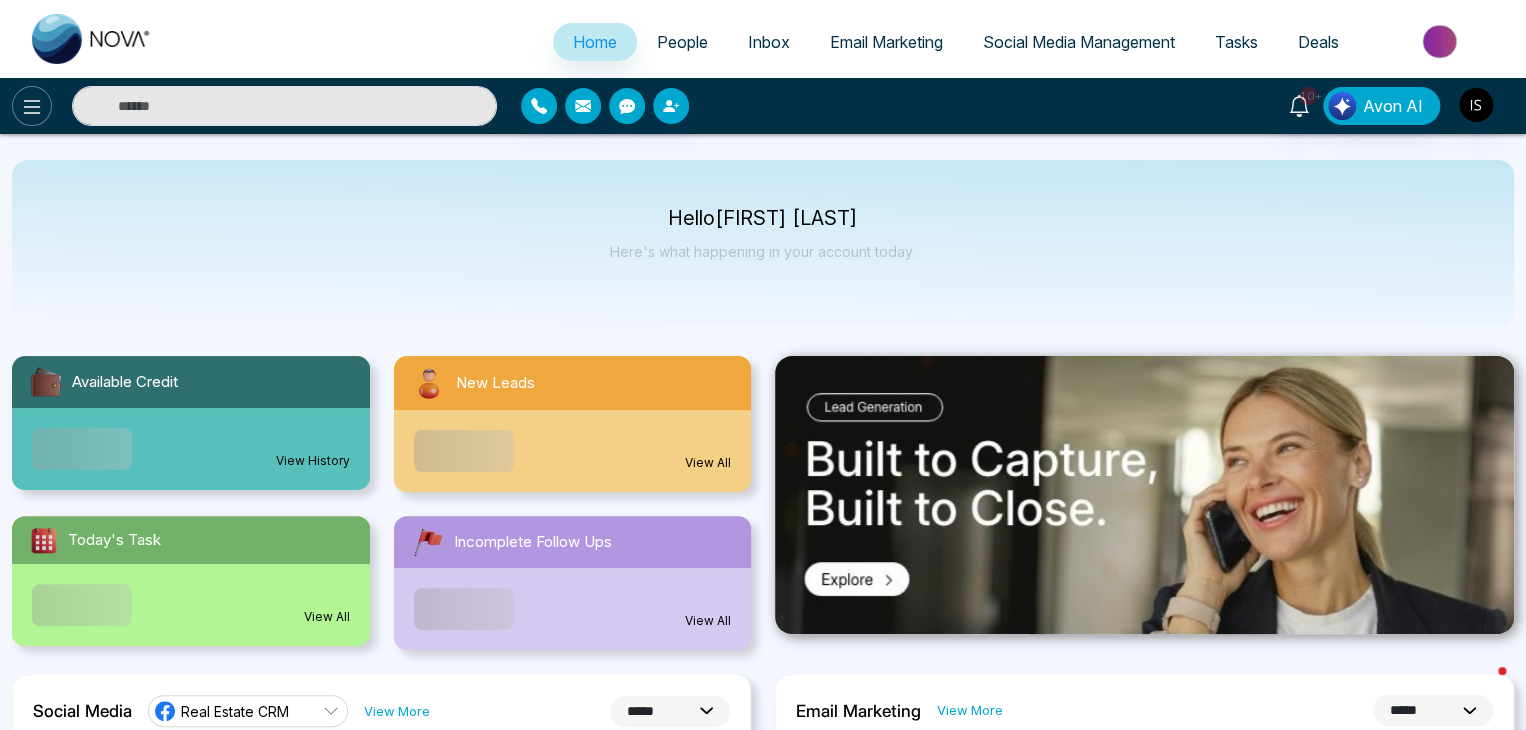 click 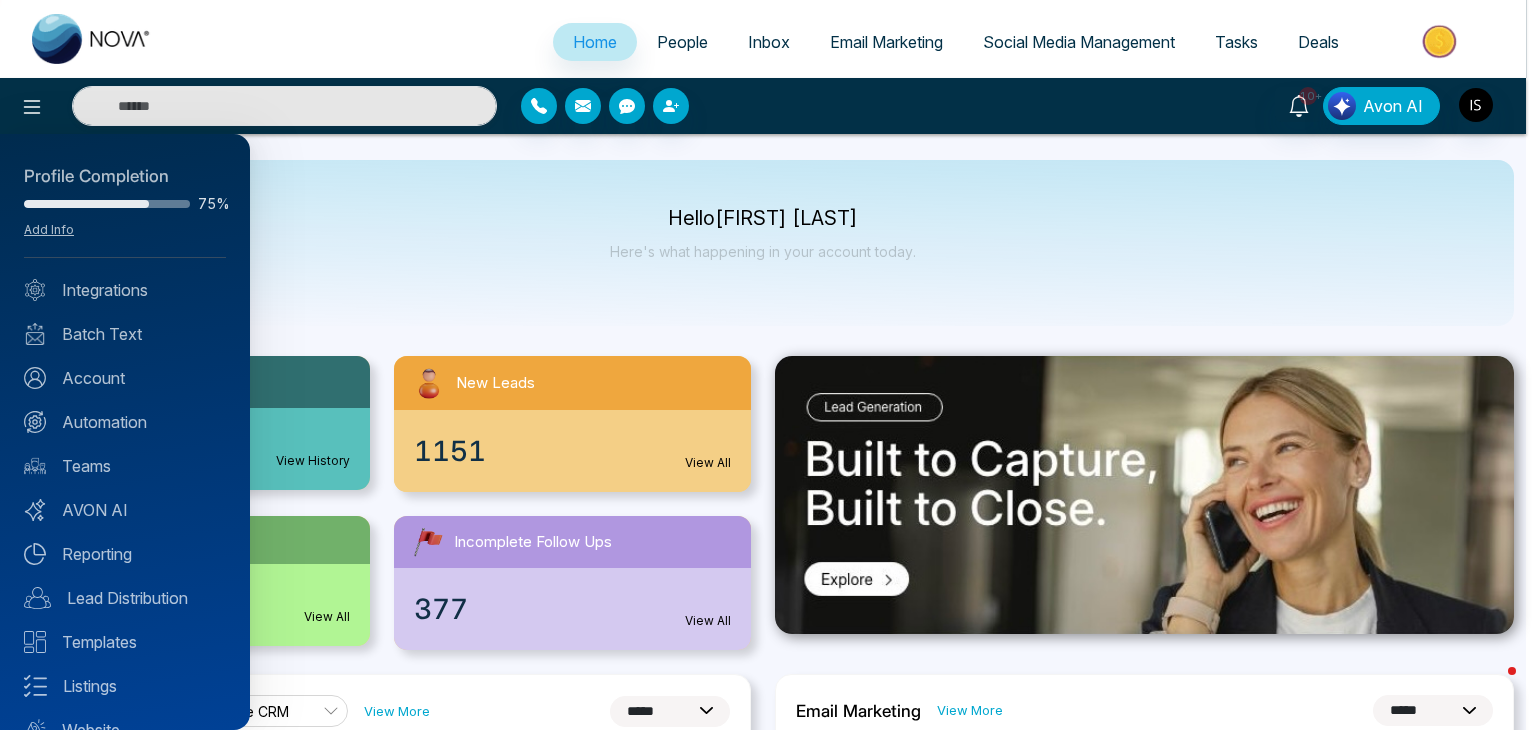 scroll, scrollTop: 79, scrollLeft: 0, axis: vertical 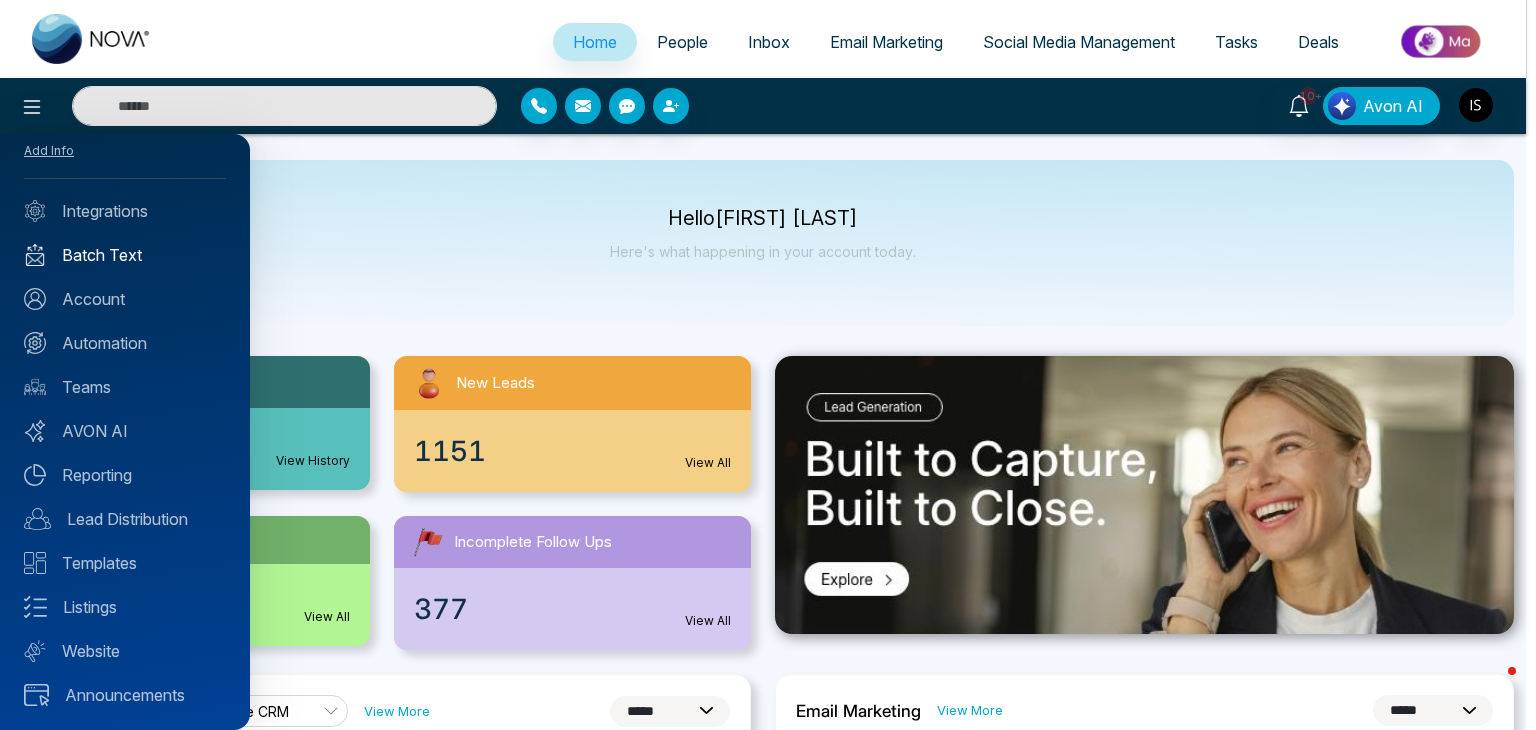 click on "Batch Text" at bounding box center (125, 255) 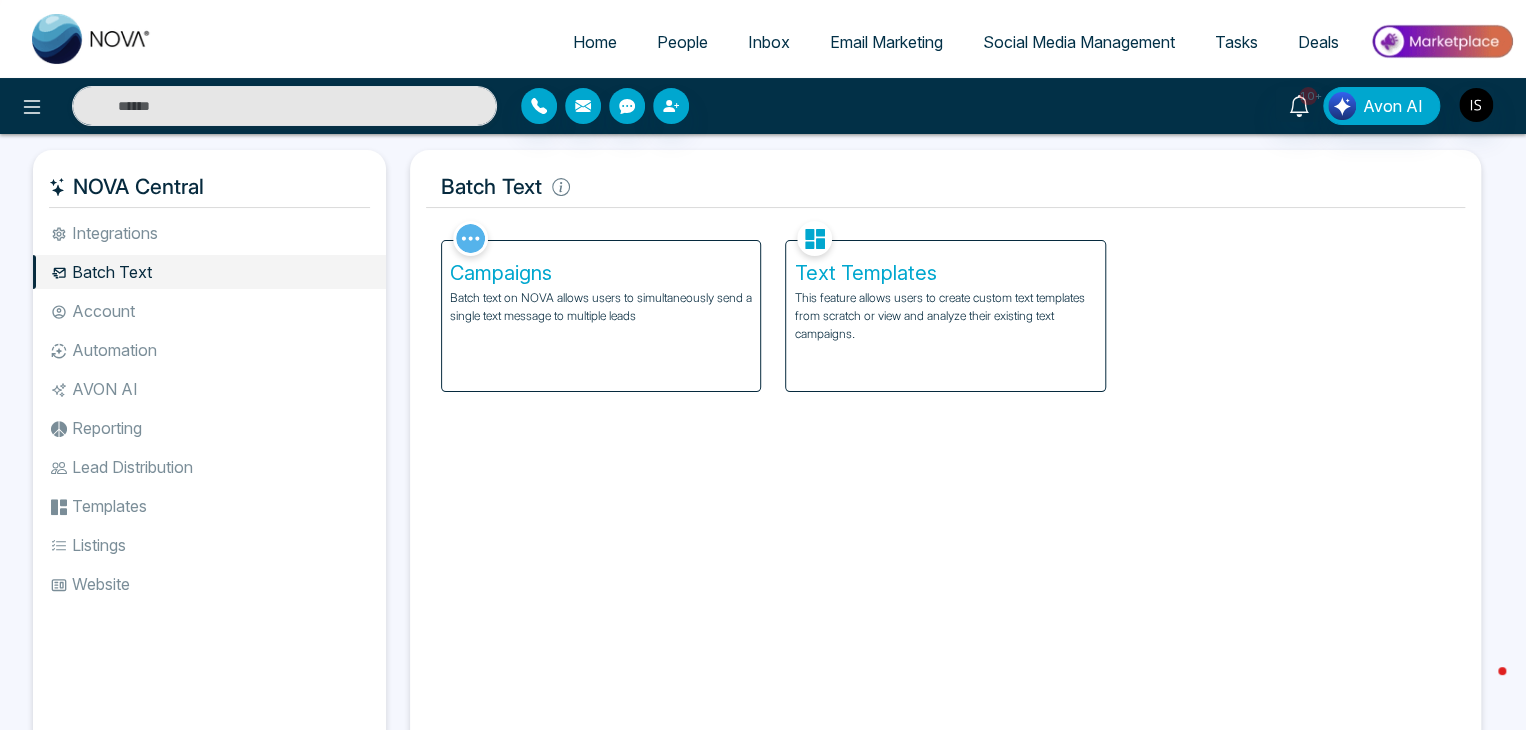 click on "Batch text on NOVA allows users to simultaneously send a single text message to multiple leads" at bounding box center (601, 307) 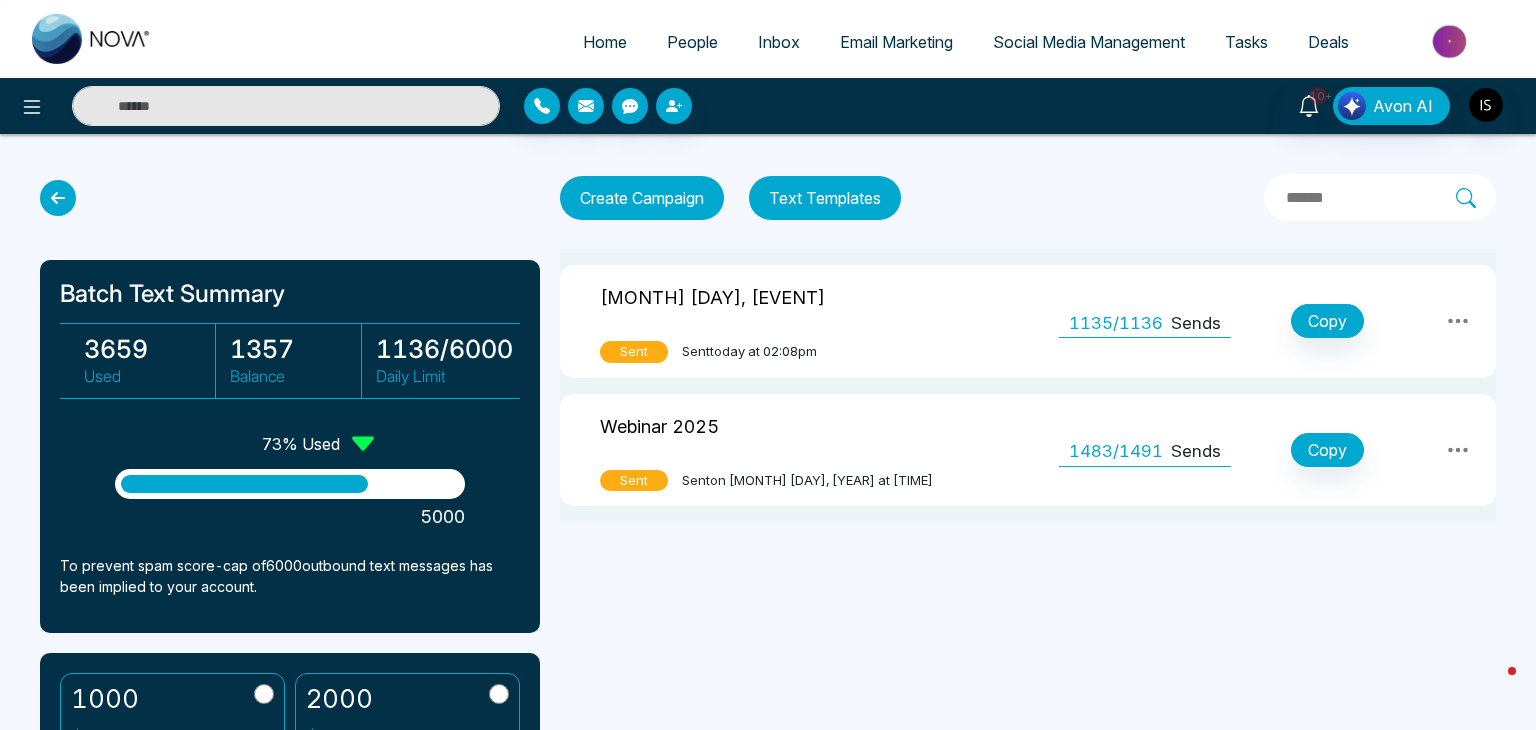 click at bounding box center [1458, 321] 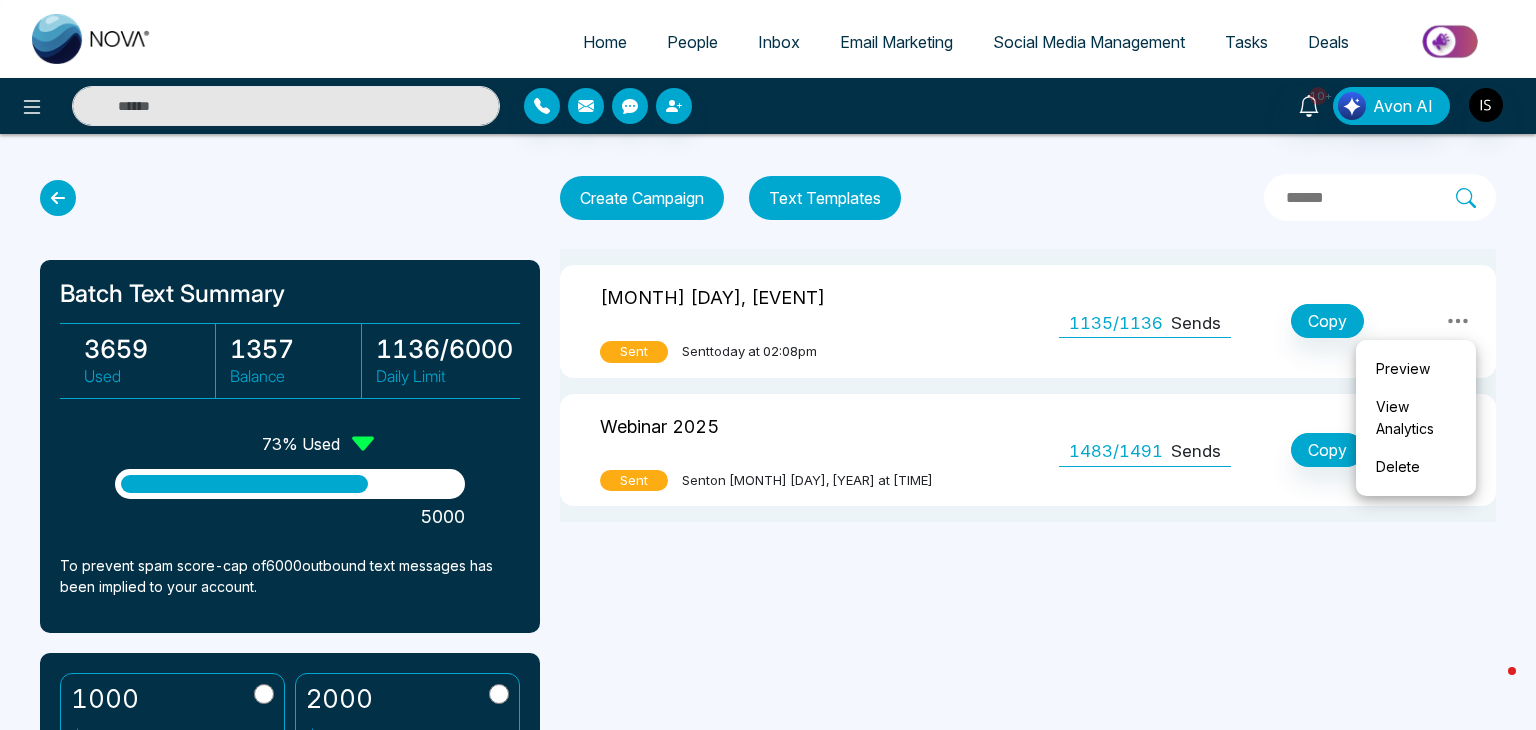 click on "View Analytics" at bounding box center [1416, 418] 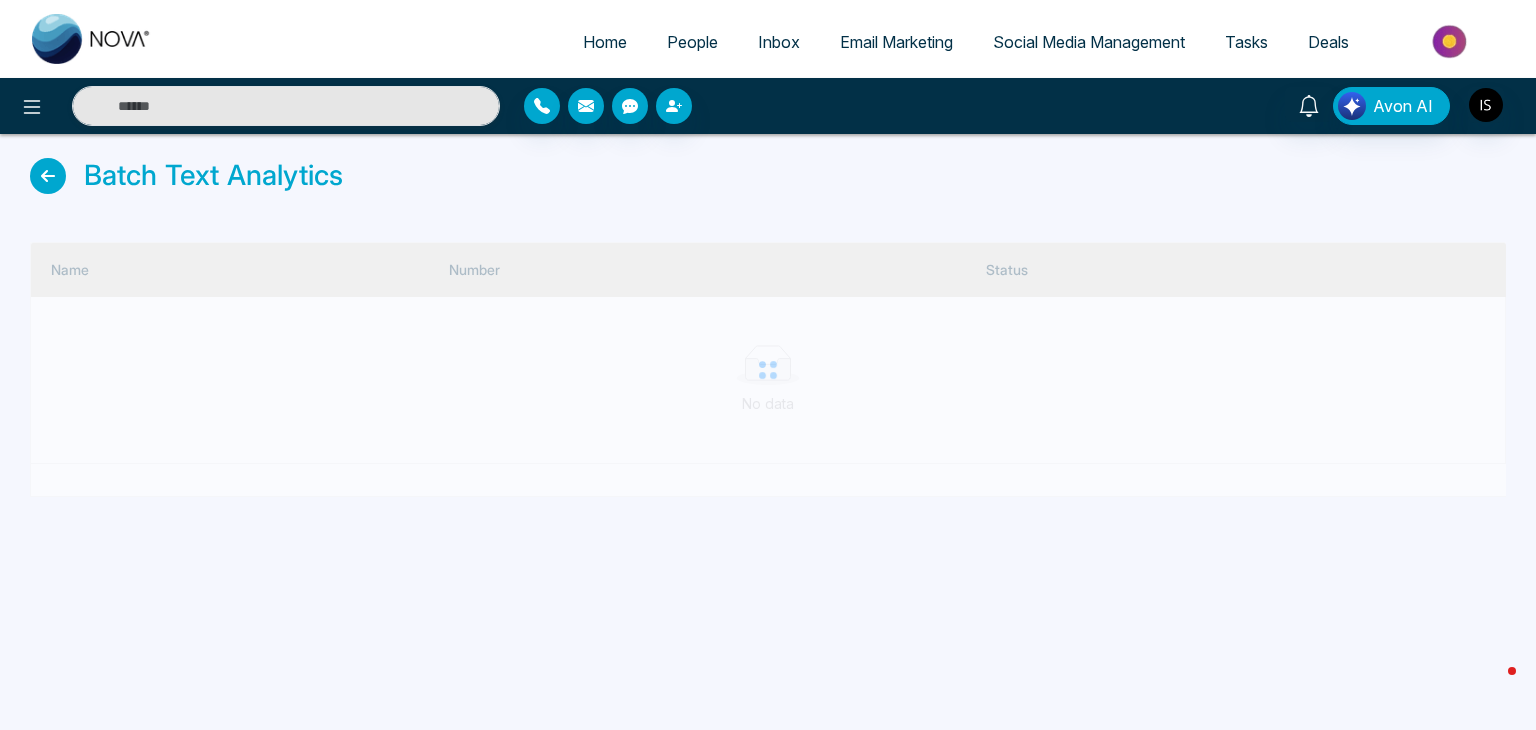 scroll, scrollTop: 0, scrollLeft: 0, axis: both 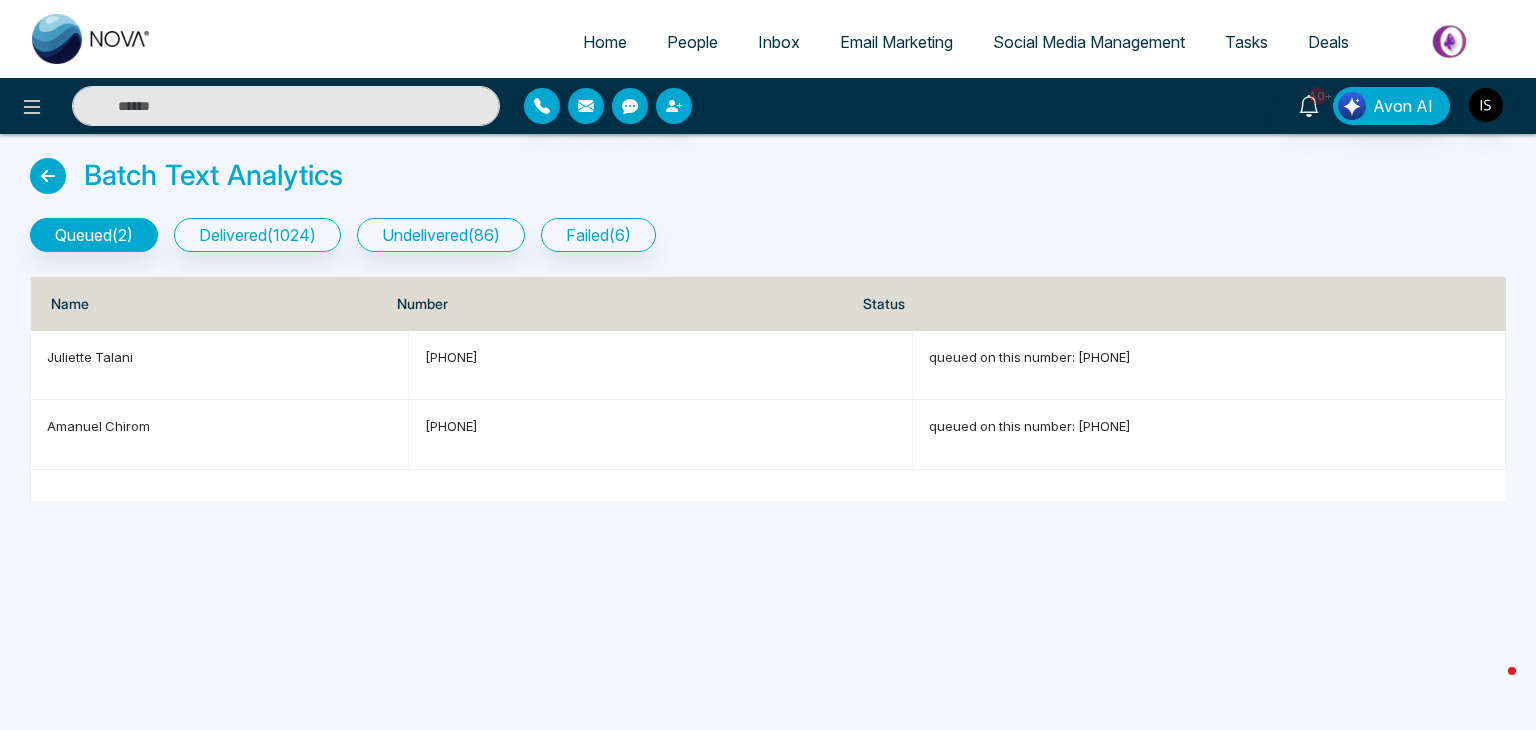 click at bounding box center [48, 176] 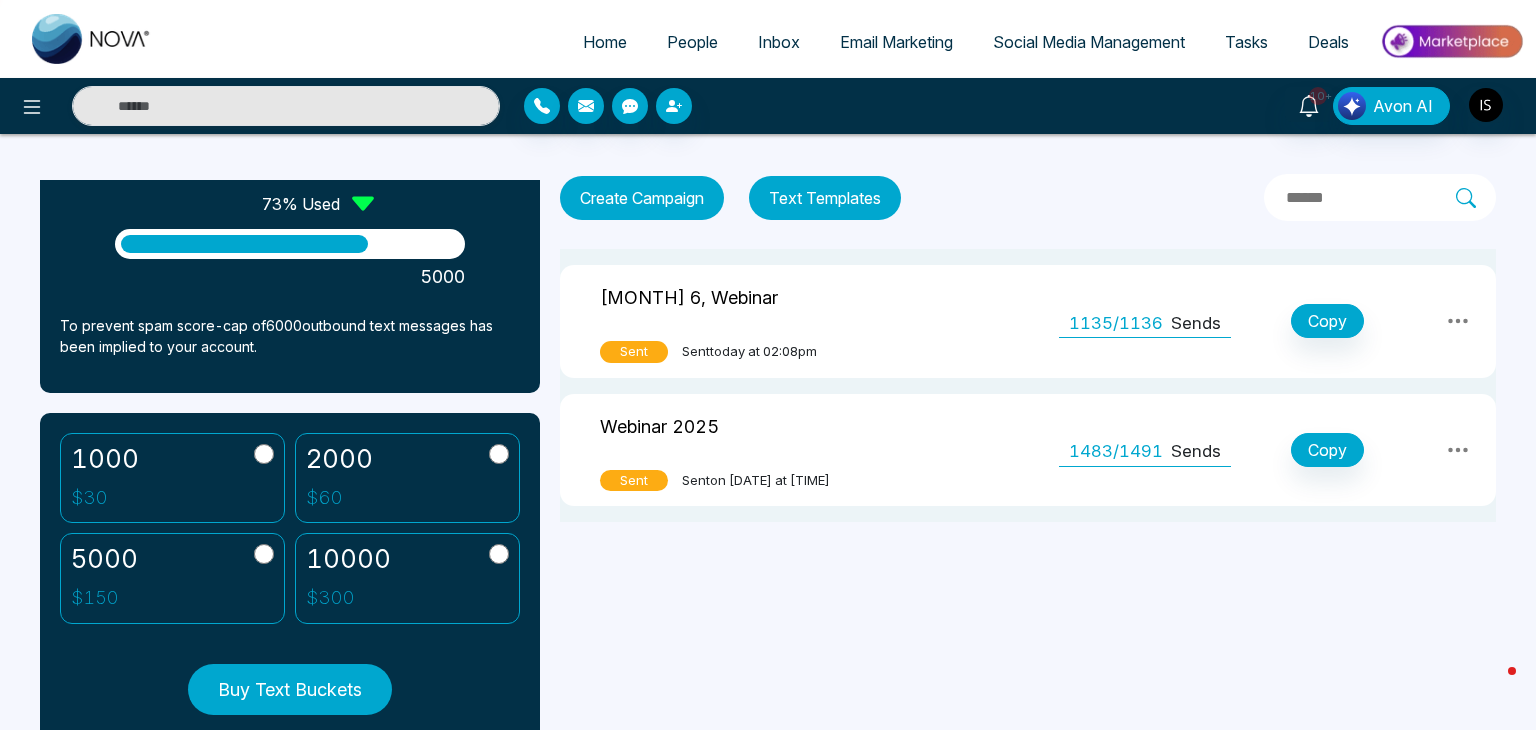 scroll, scrollTop: 0, scrollLeft: 0, axis: both 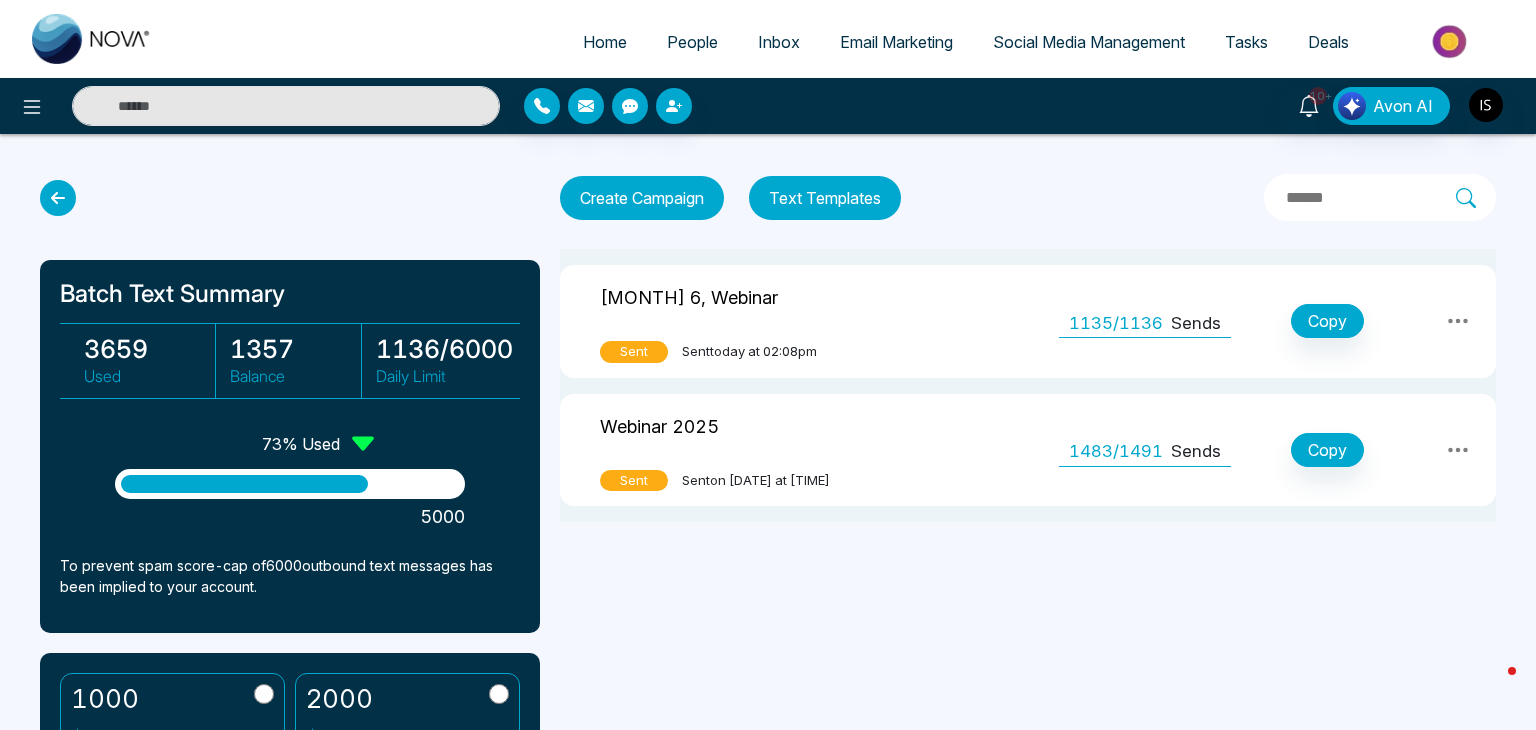 click 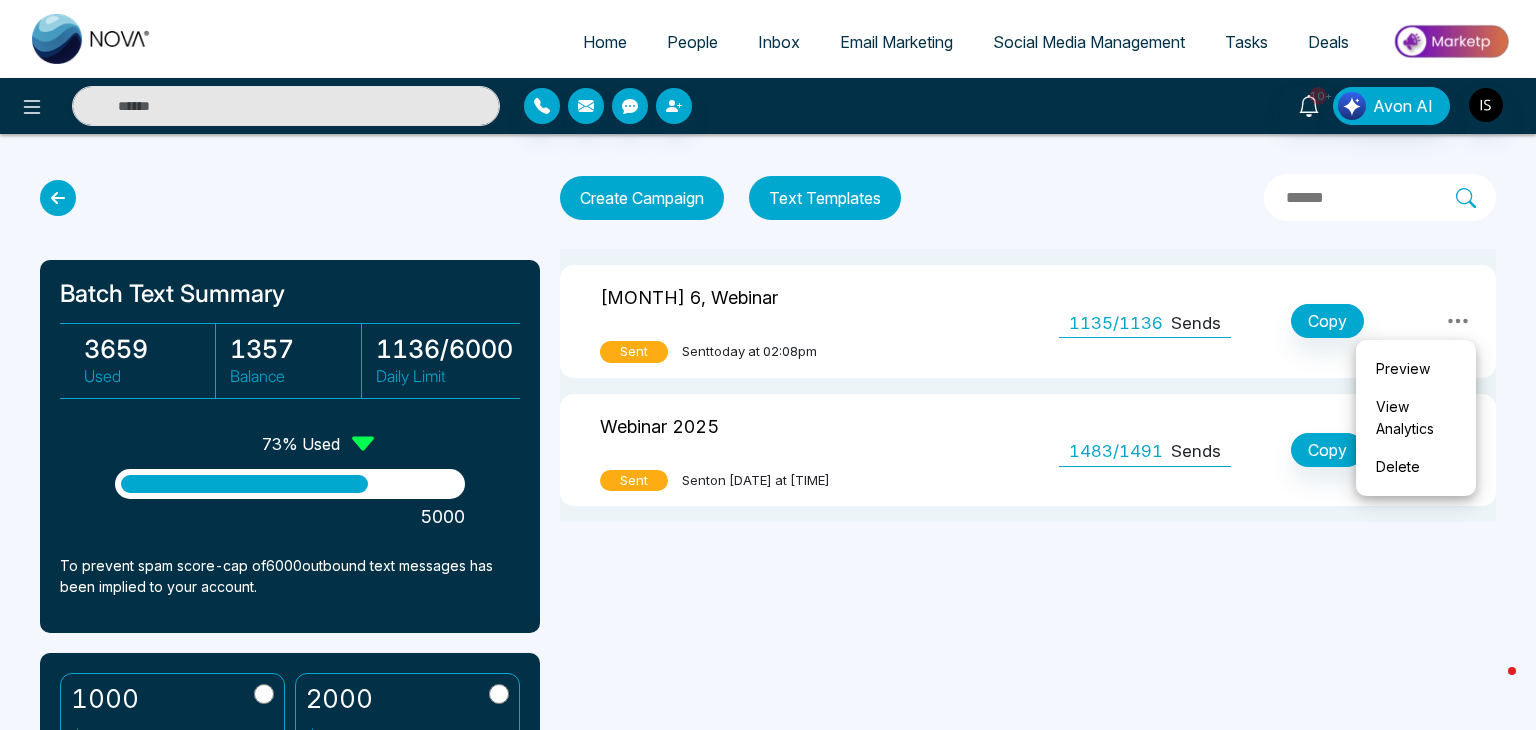 click on "View Analytics" at bounding box center (1416, 418) 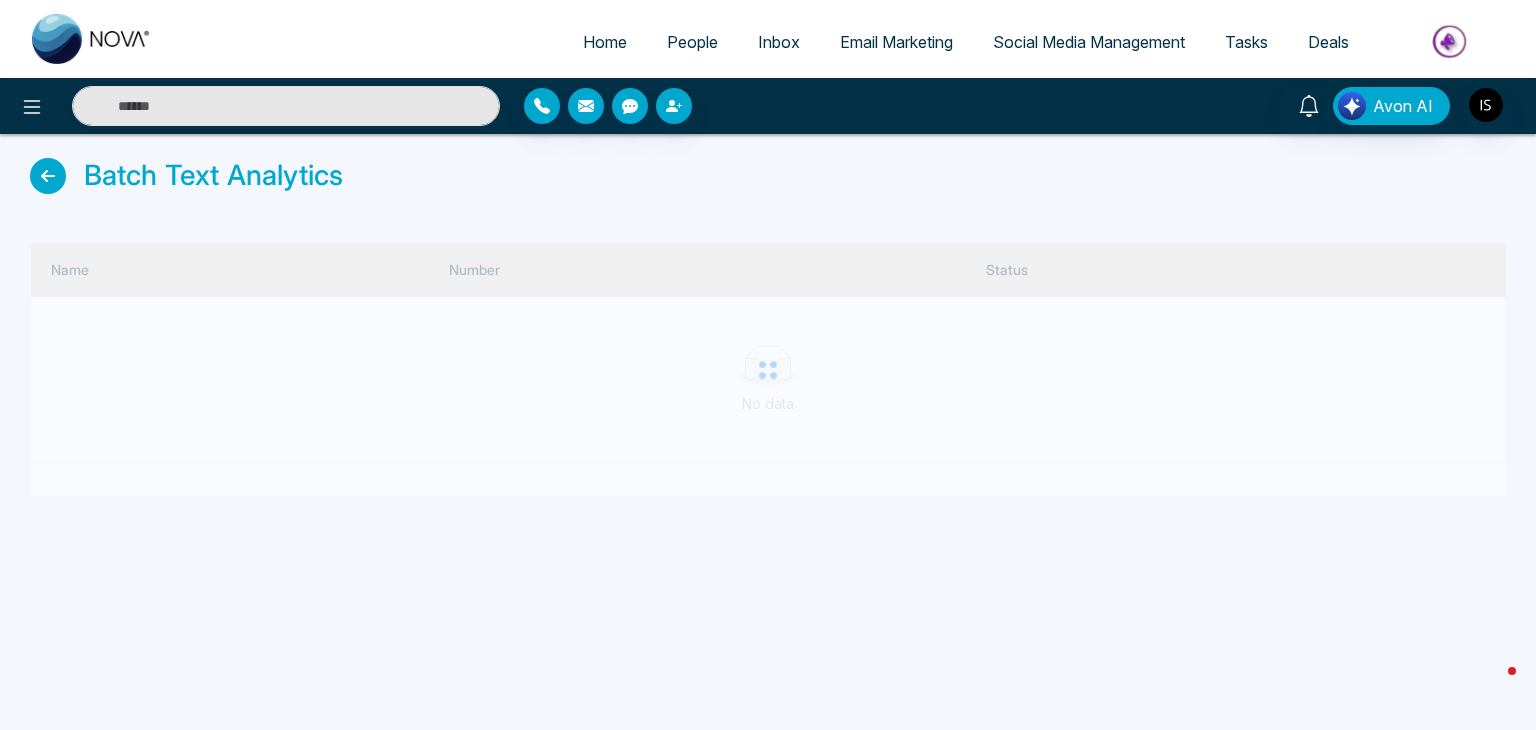scroll, scrollTop: 0, scrollLeft: 0, axis: both 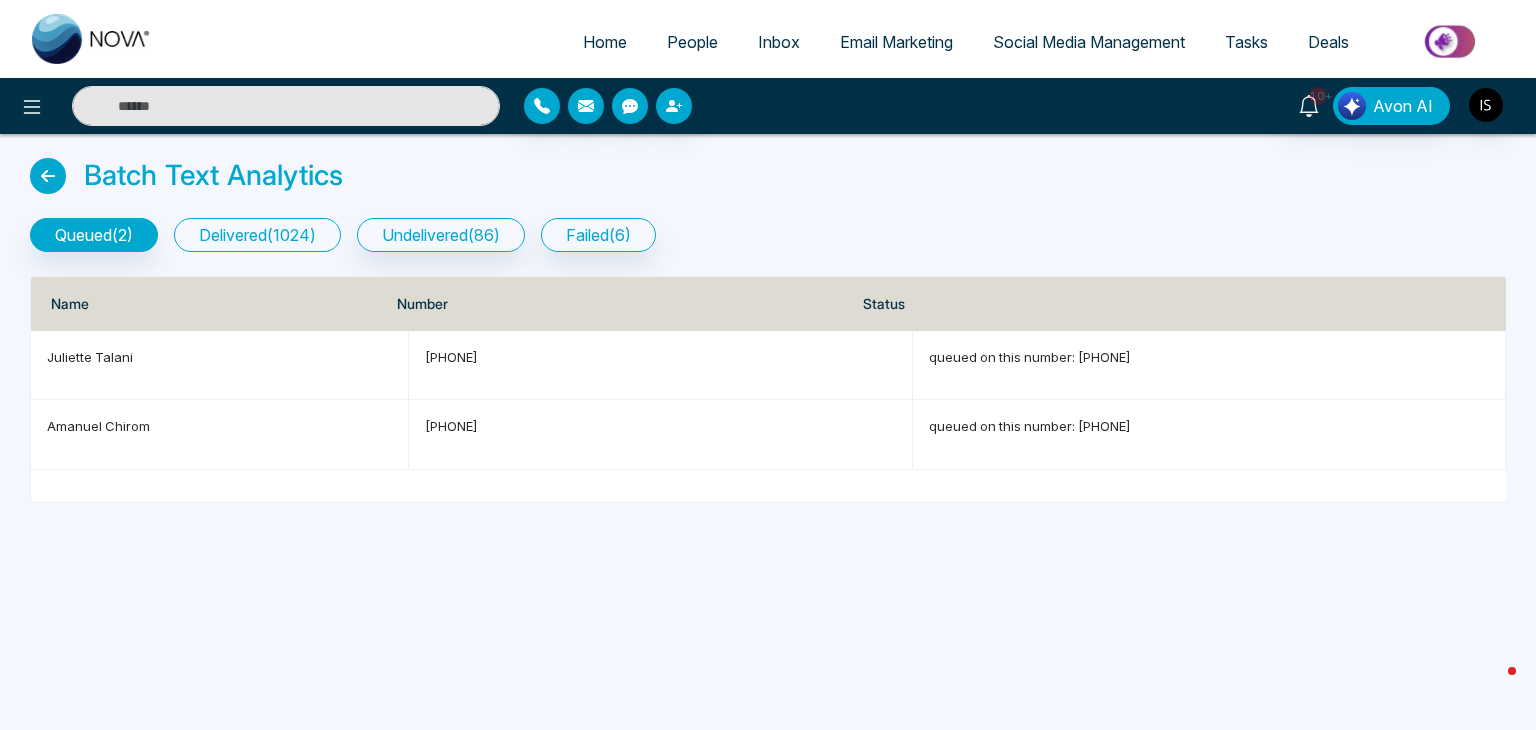 click on "delivered  ( [NUMBER] )" at bounding box center (257, 235) 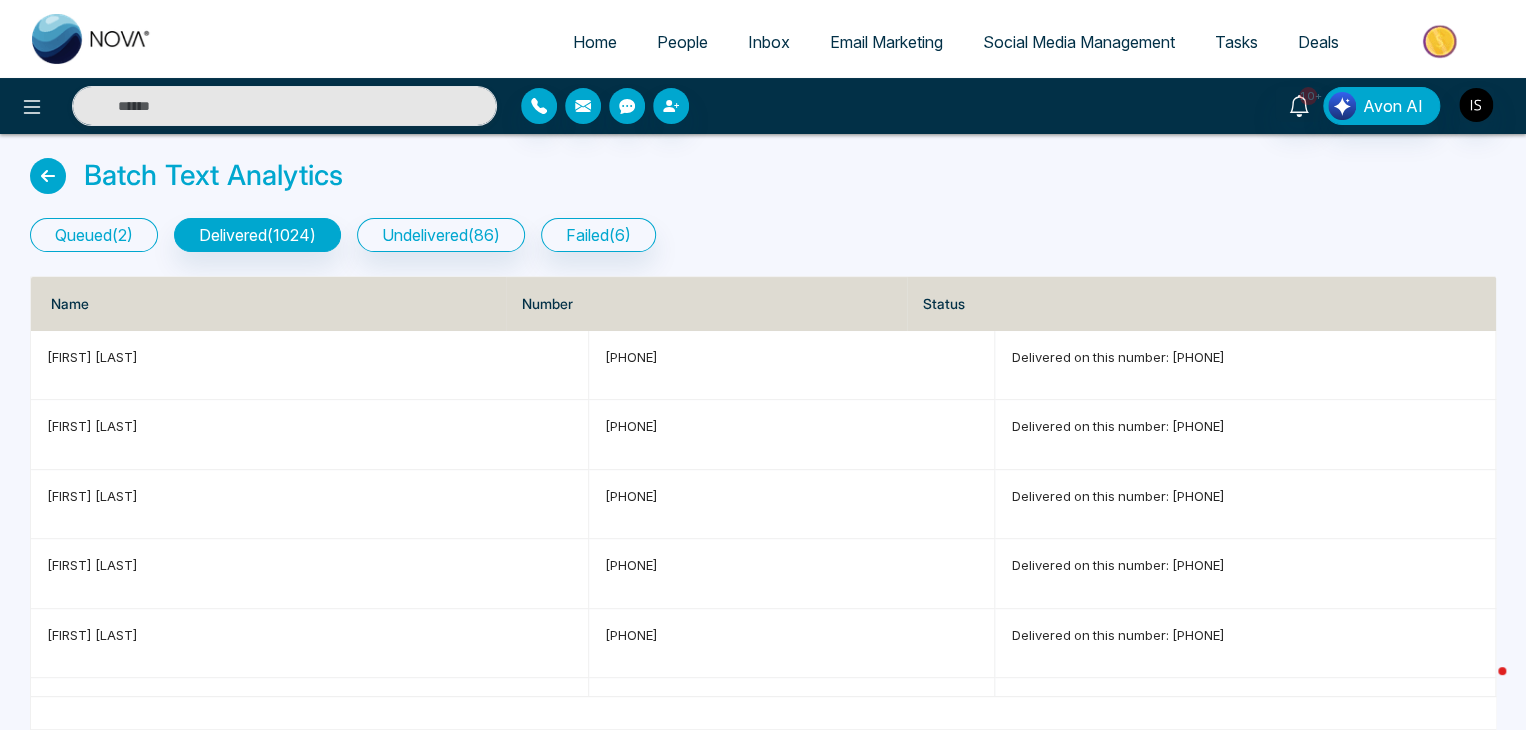 click on "queued  ( 2 )" at bounding box center (94, 235) 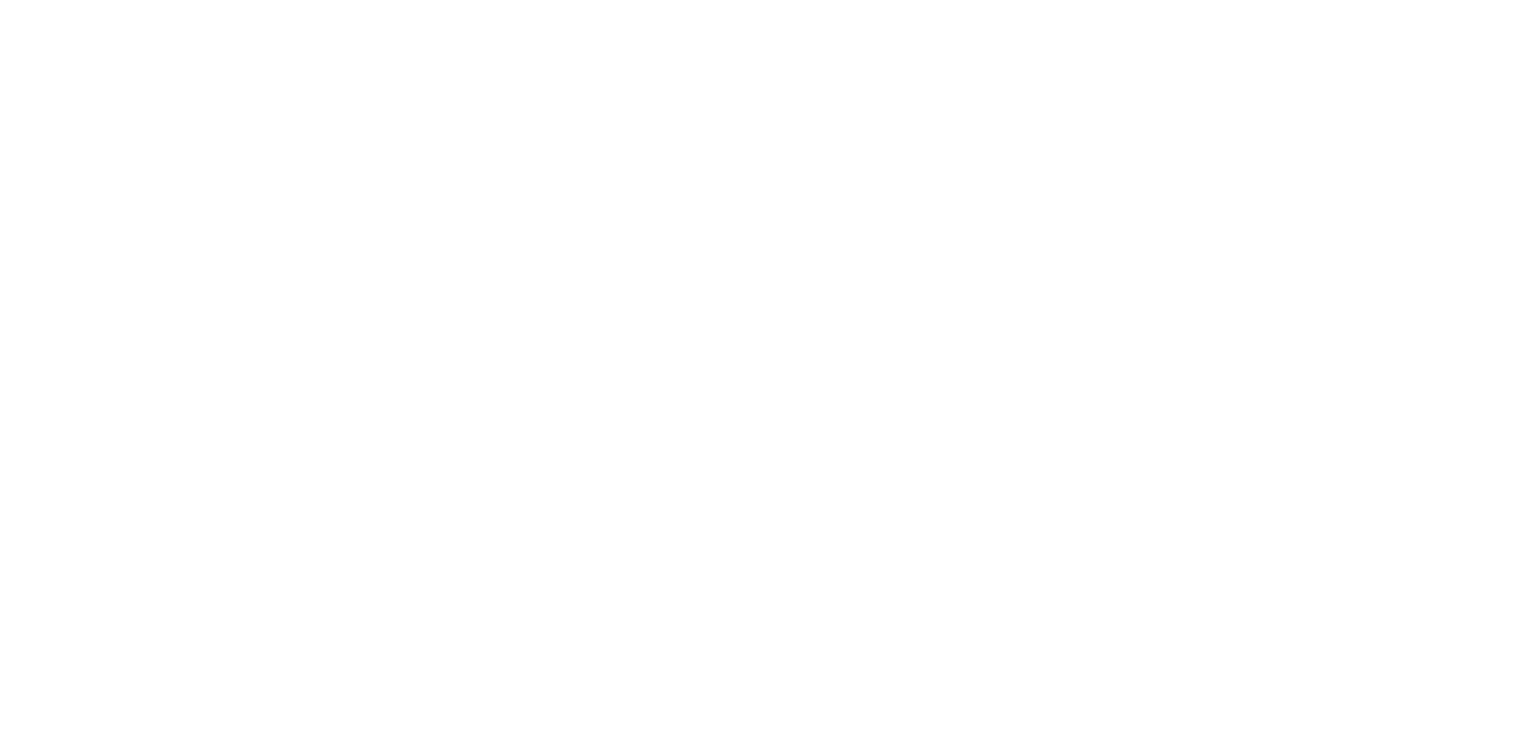 scroll, scrollTop: 0, scrollLeft: 0, axis: both 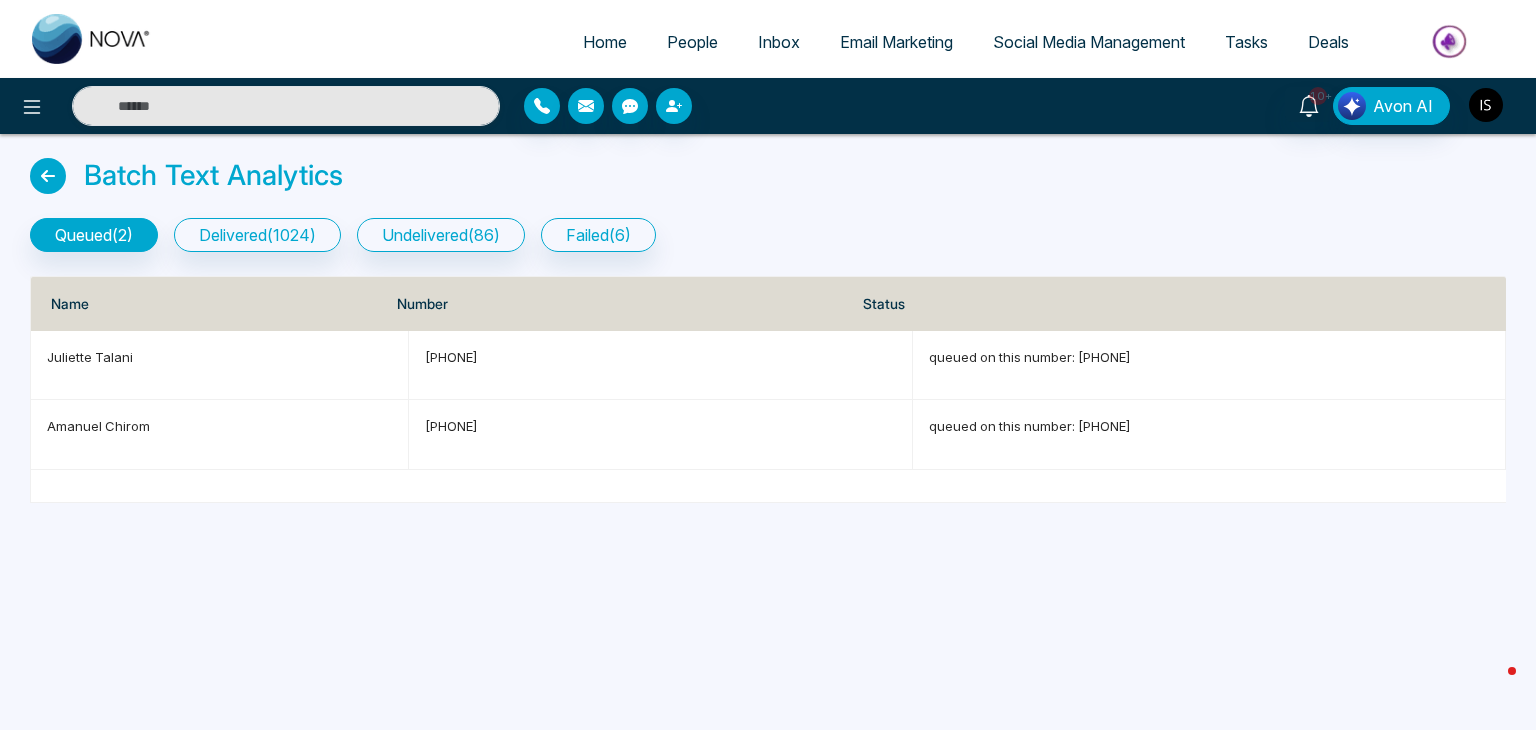 click at bounding box center (1486, 105) 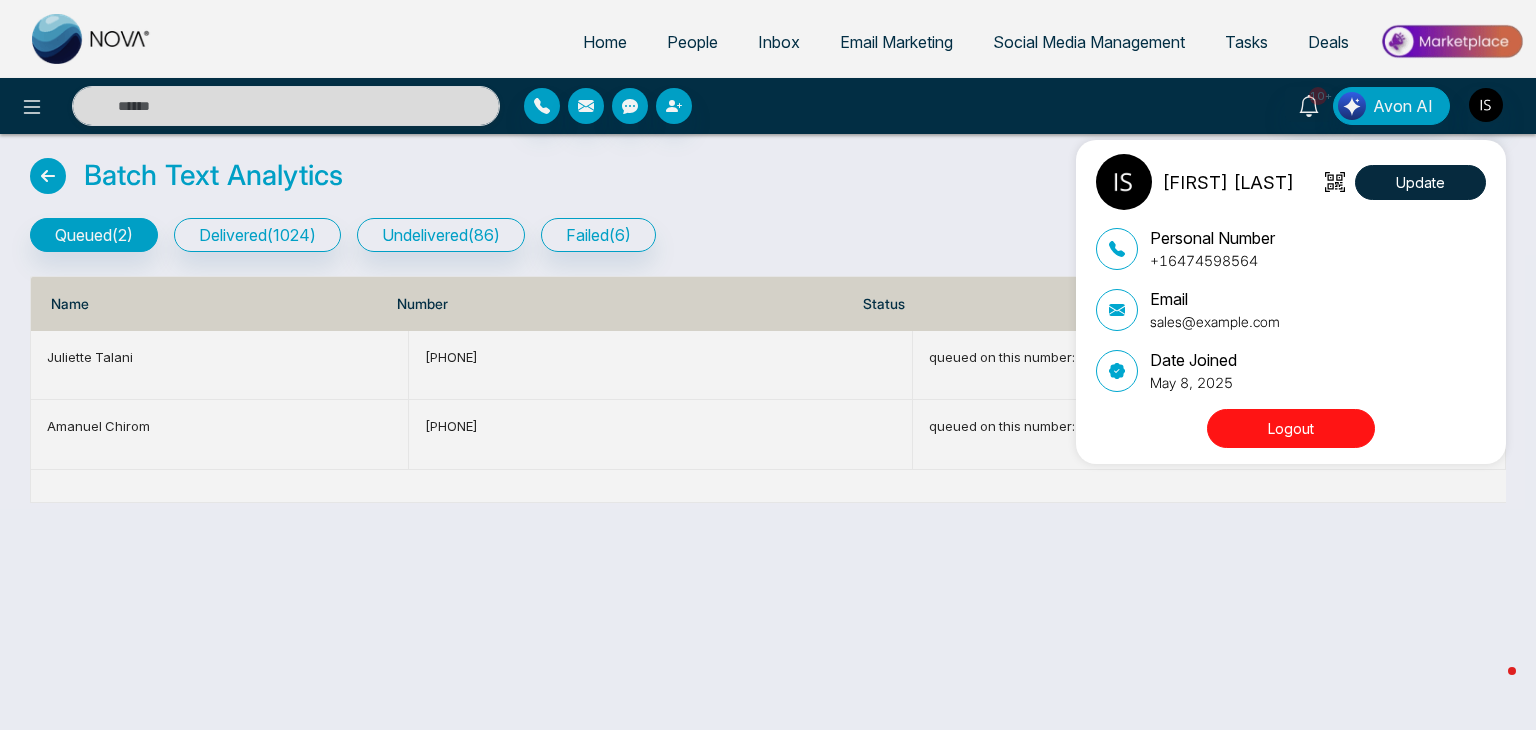 click on "Logout" at bounding box center (1291, 428) 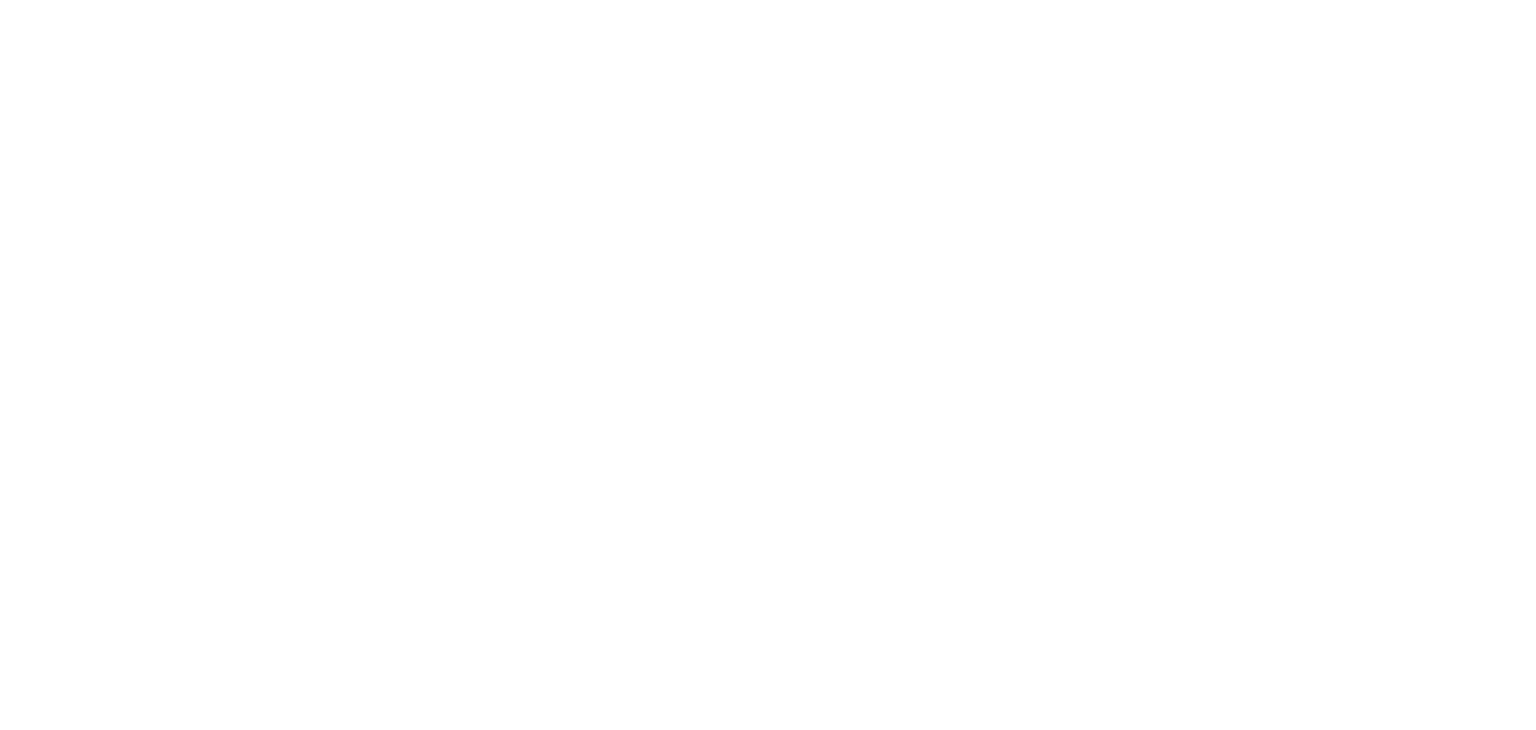 scroll, scrollTop: 0, scrollLeft: 0, axis: both 